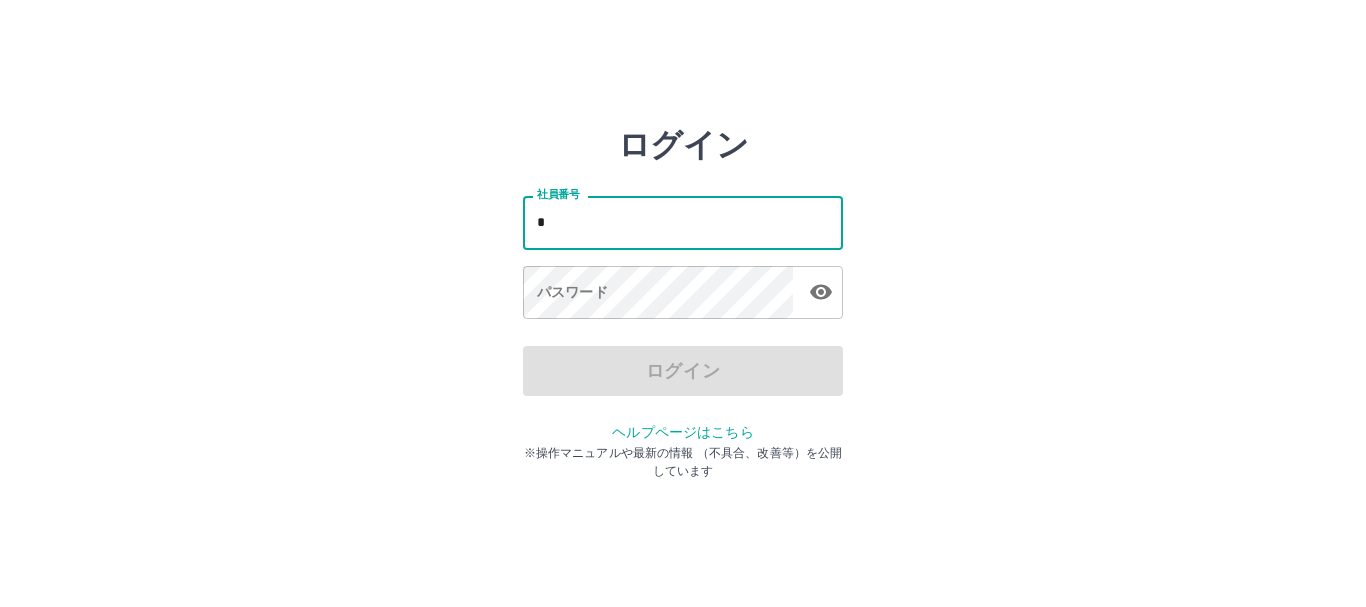 scroll, scrollTop: 0, scrollLeft: 0, axis: both 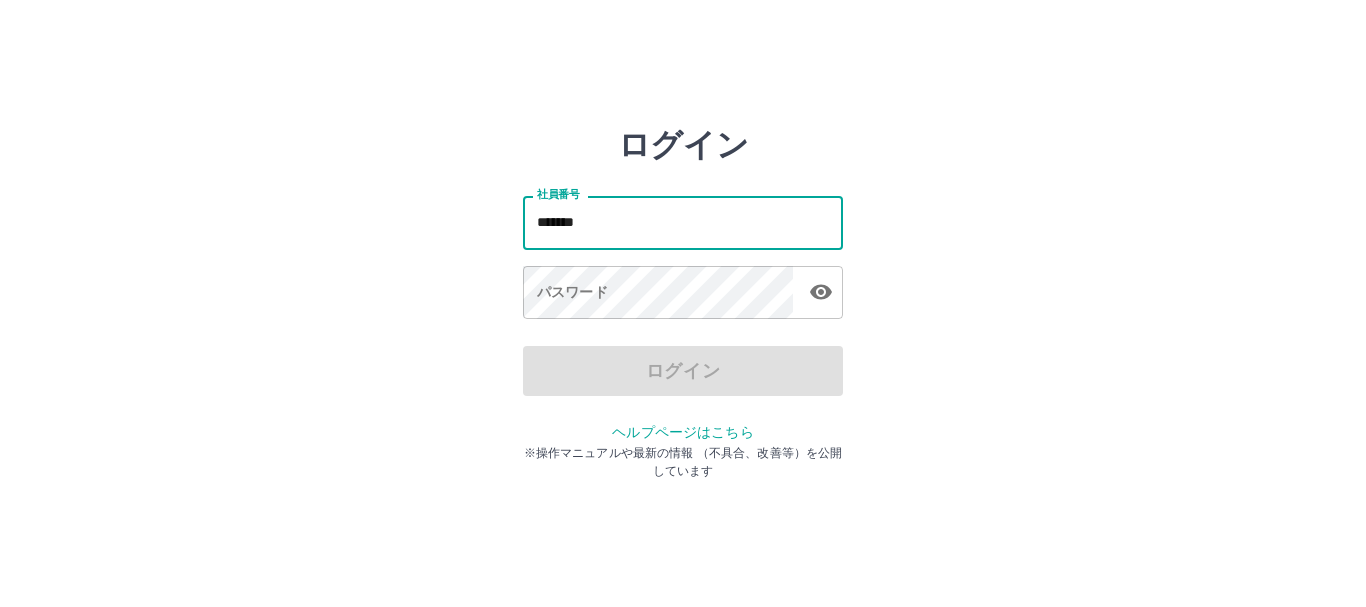 type on "*******" 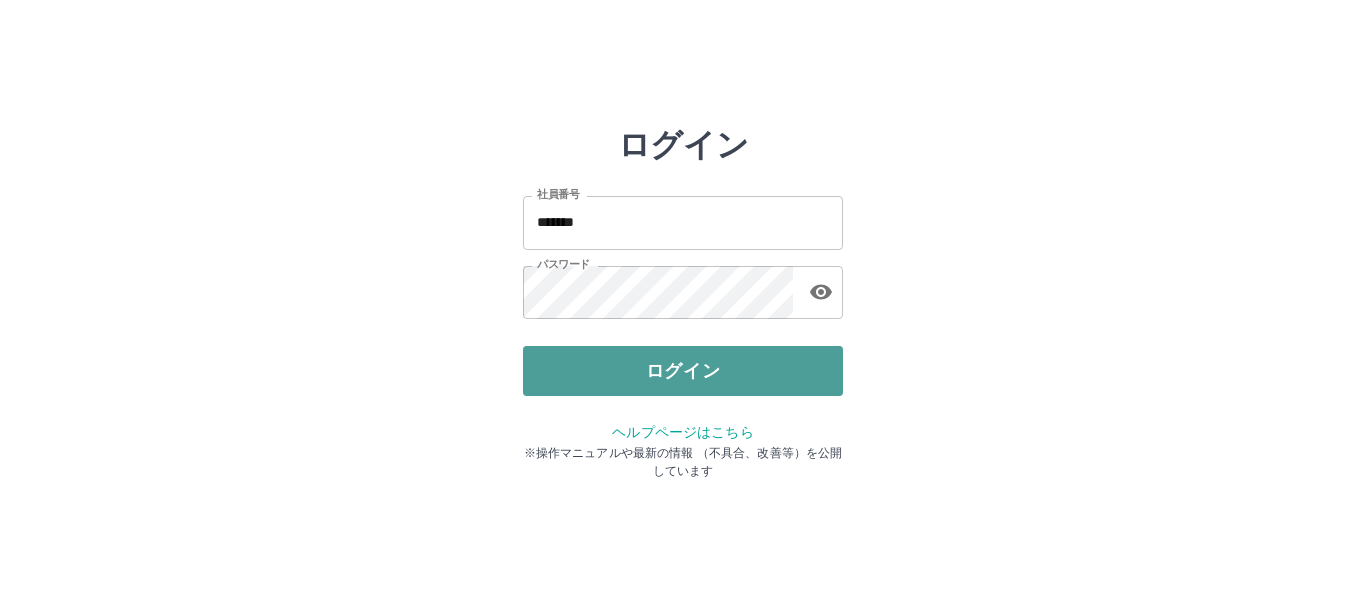 click on "ログイン" at bounding box center [683, 371] 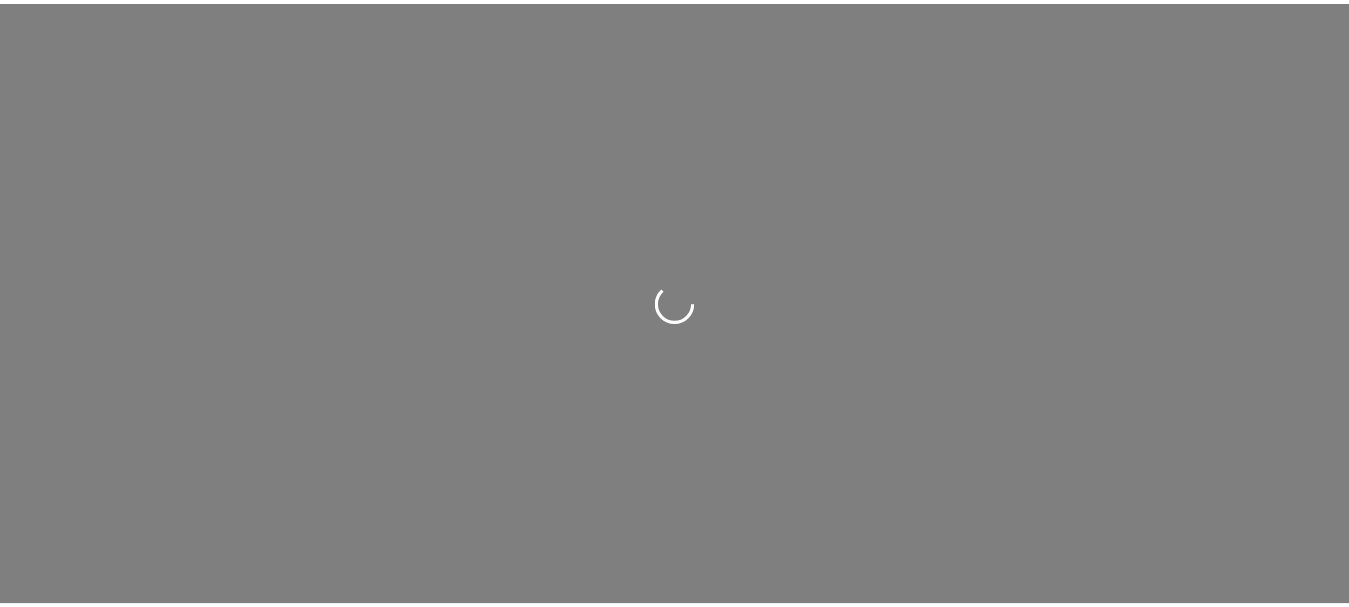 scroll, scrollTop: 0, scrollLeft: 0, axis: both 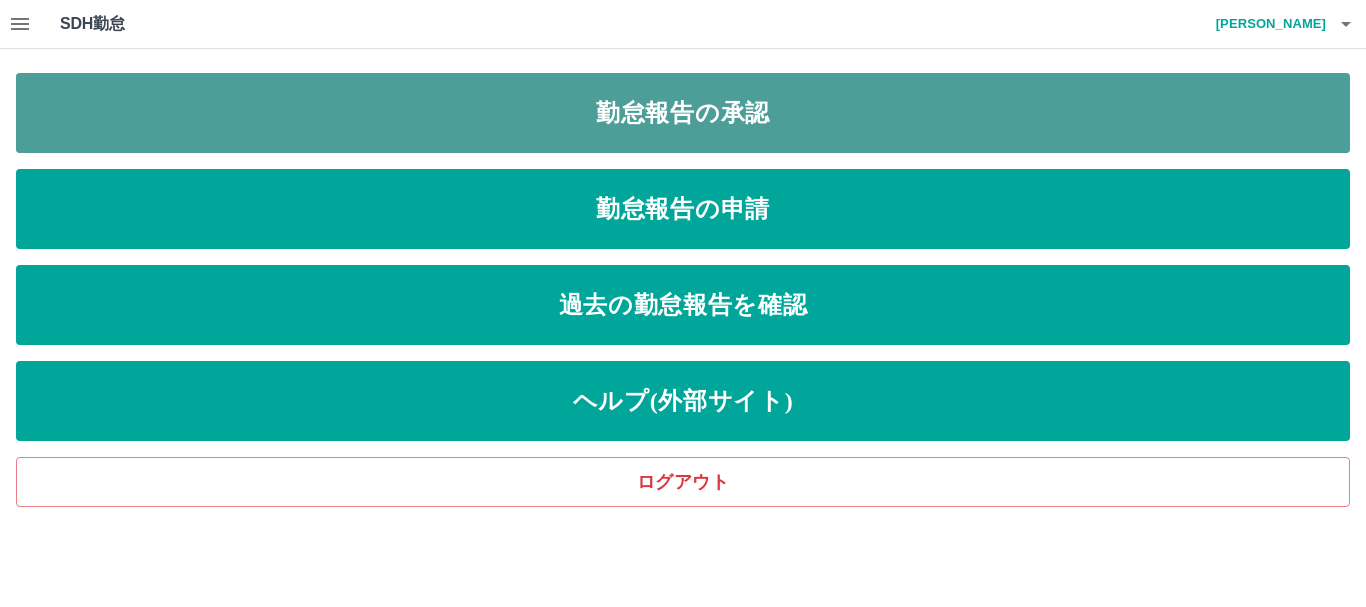 click on "勤怠報告の承認" at bounding box center (683, 113) 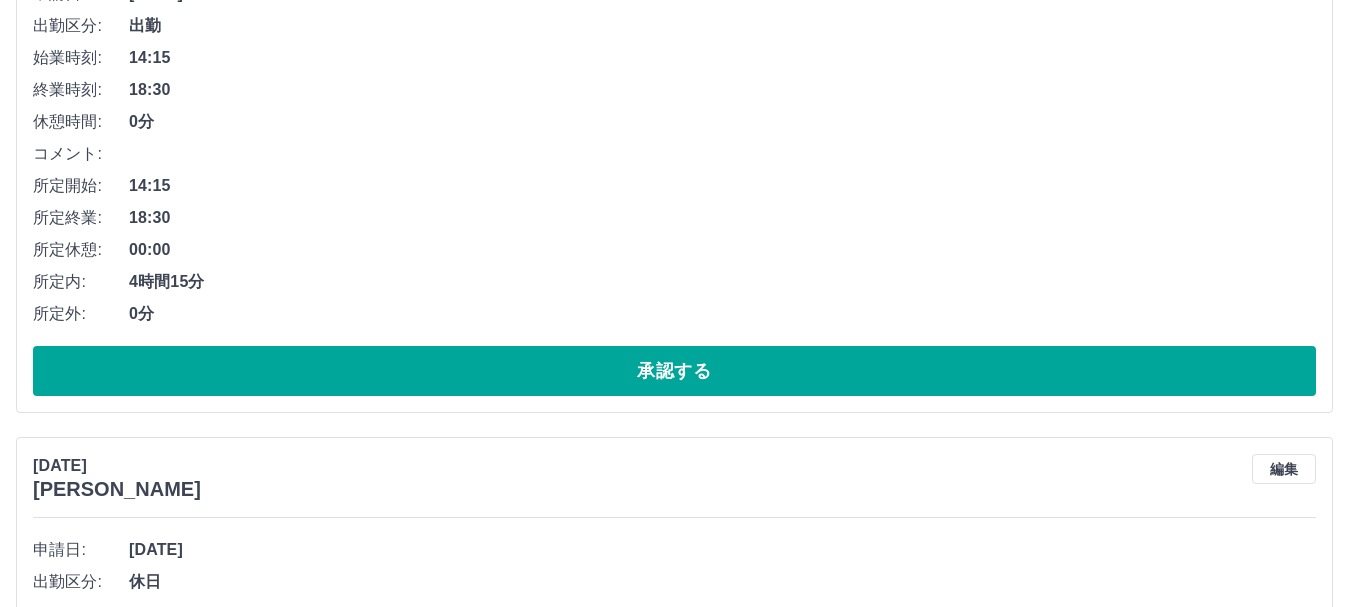 scroll, scrollTop: 5403, scrollLeft: 0, axis: vertical 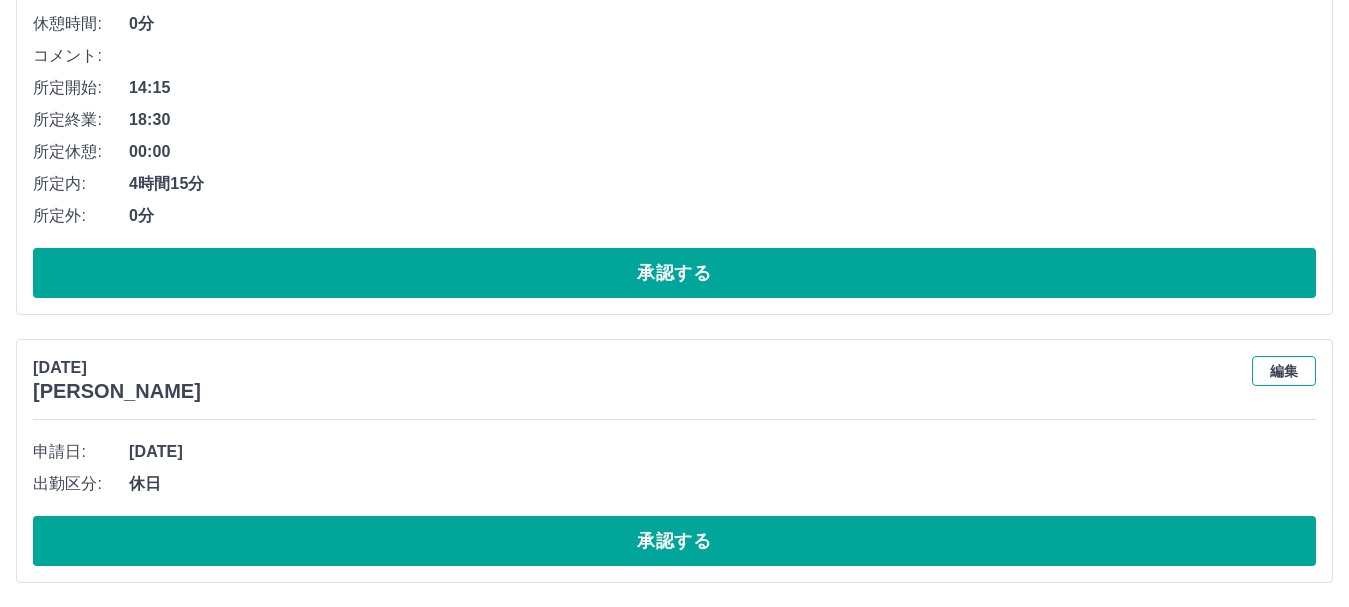 click on "編集" at bounding box center (1284, 371) 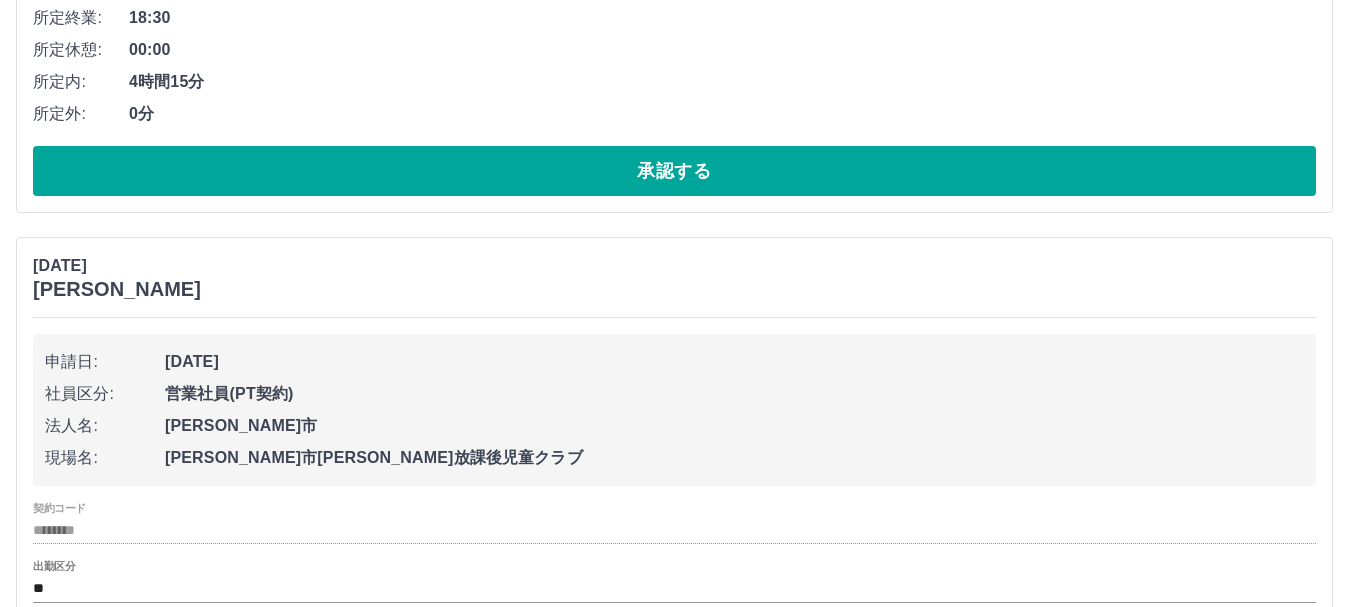 scroll, scrollTop: 5674, scrollLeft: 0, axis: vertical 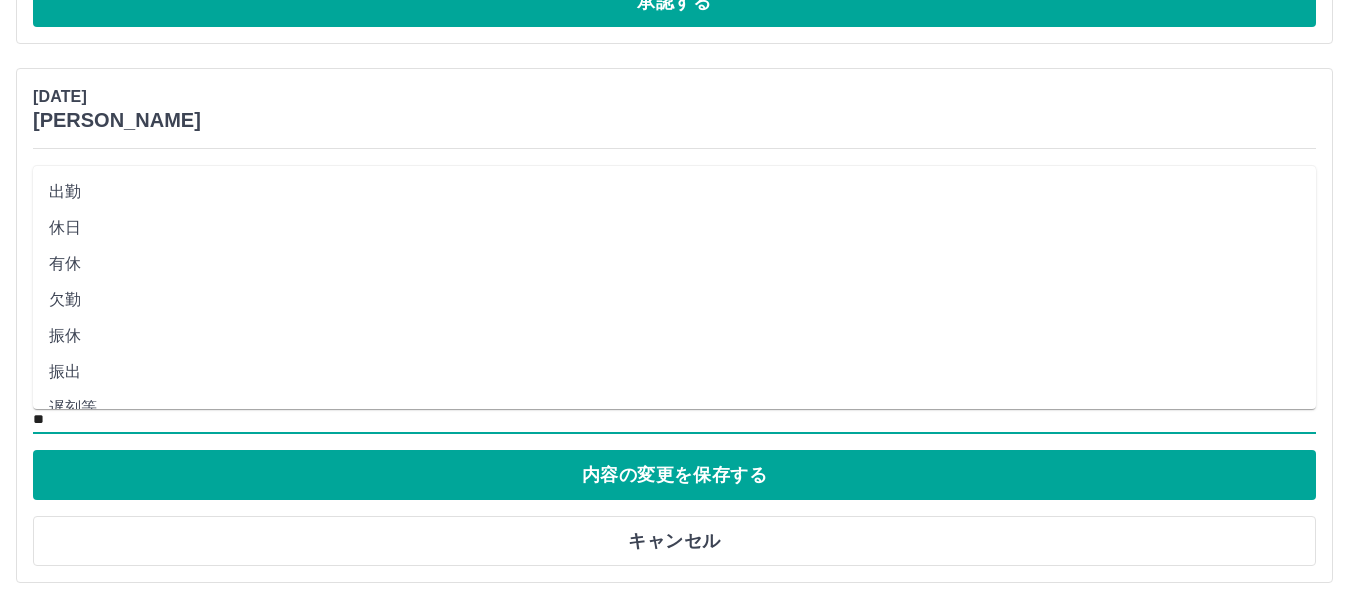 click on "**" at bounding box center (674, 419) 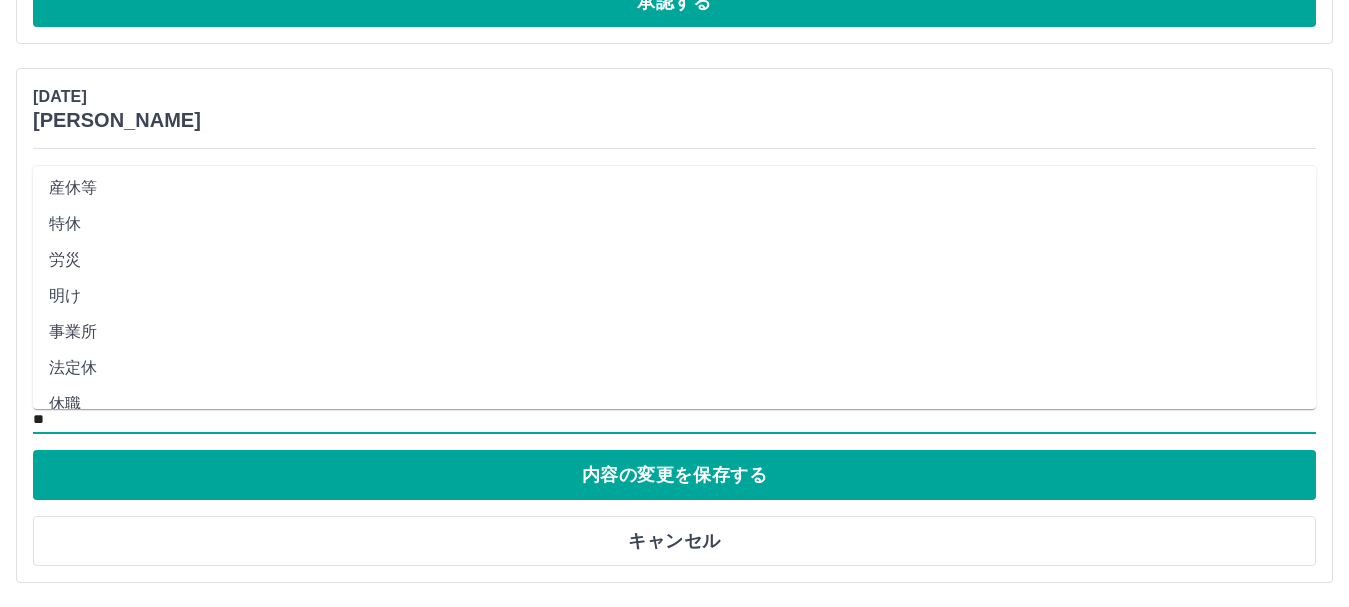 scroll, scrollTop: 421, scrollLeft: 0, axis: vertical 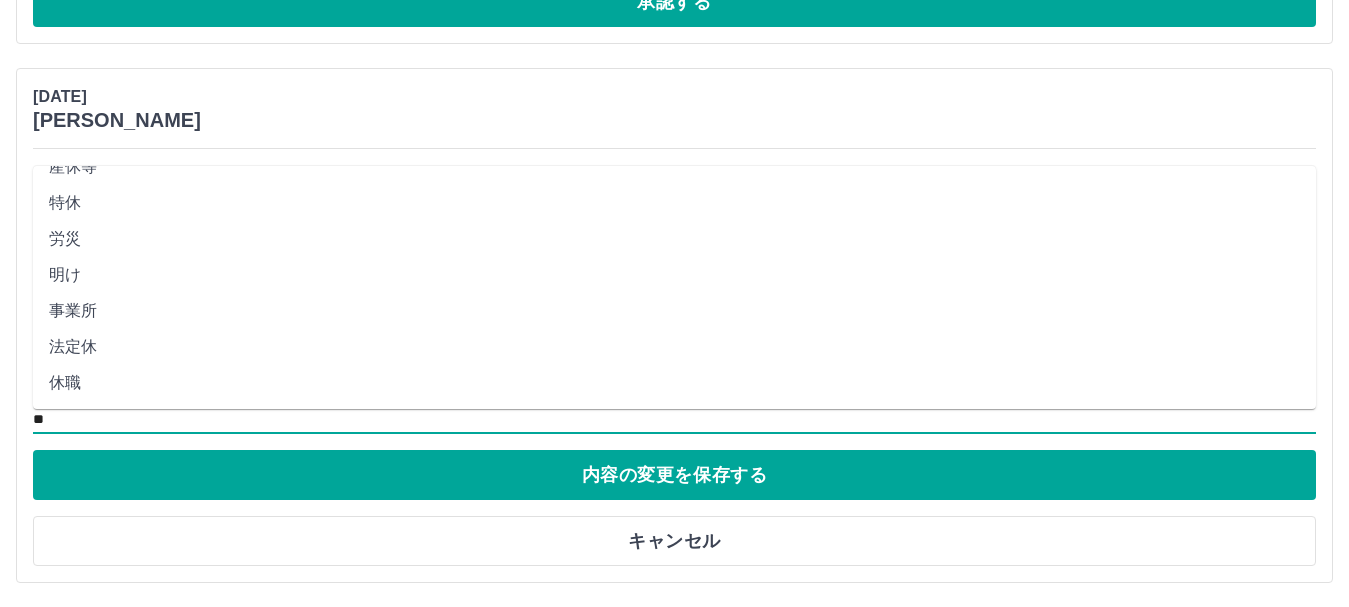 click on "法定休" at bounding box center [674, 347] 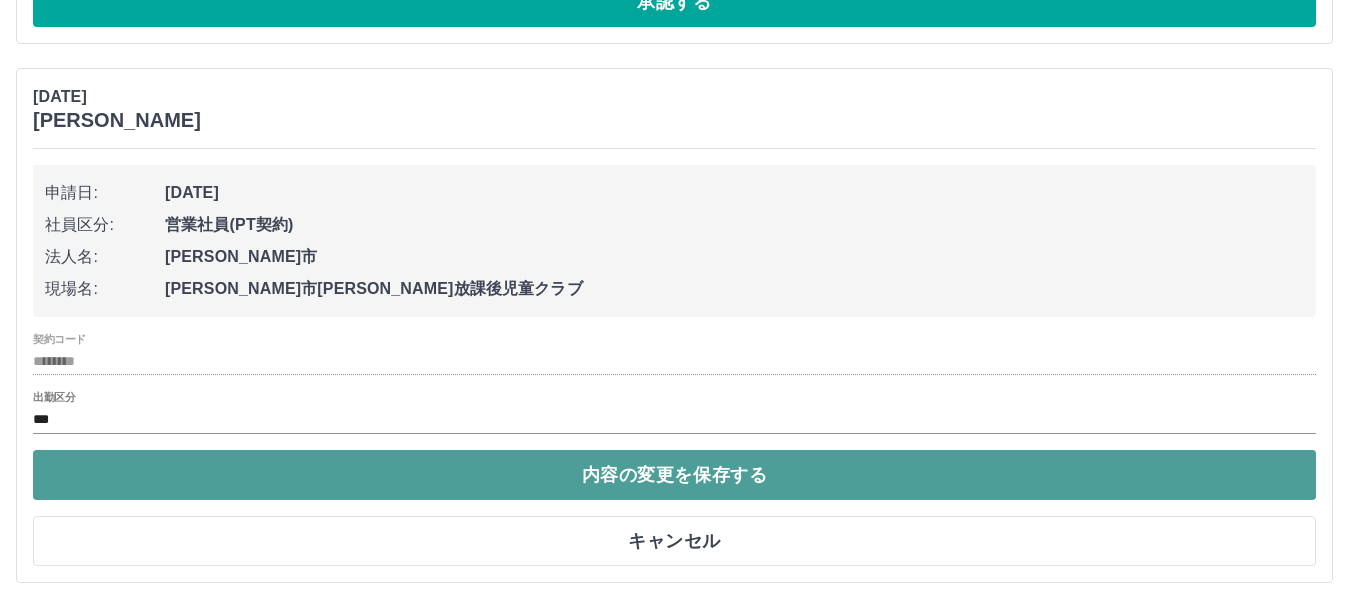 click on "内容の変更を保存する" at bounding box center [674, 475] 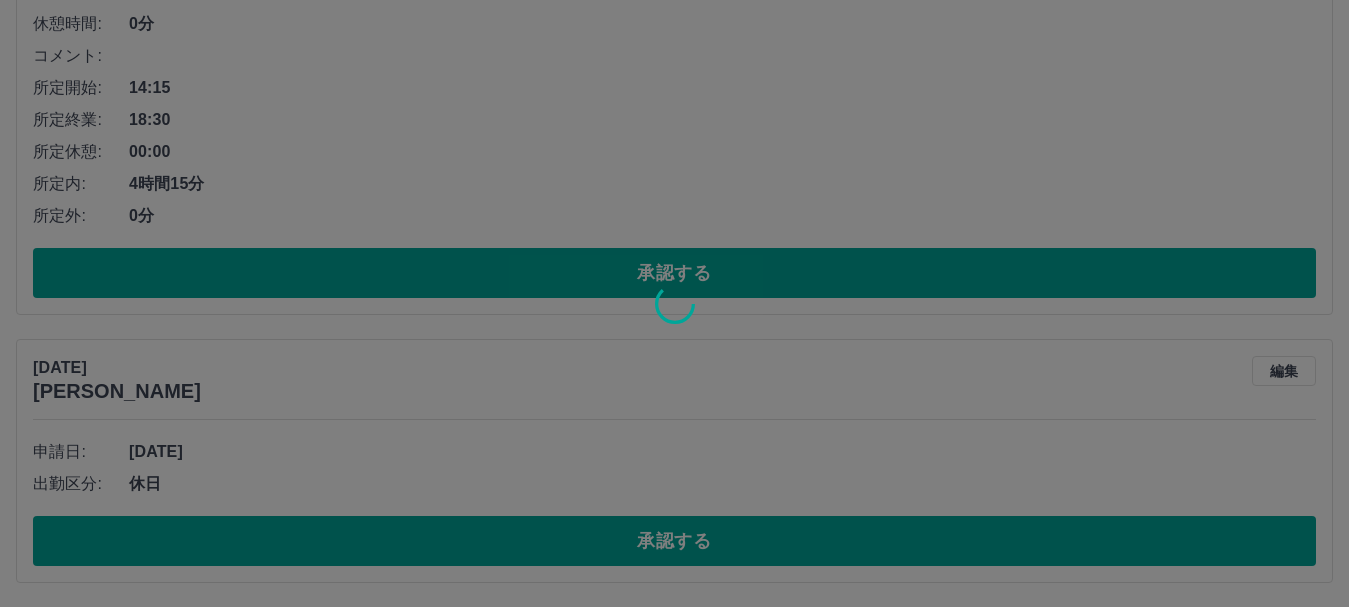 scroll, scrollTop: 5403, scrollLeft: 0, axis: vertical 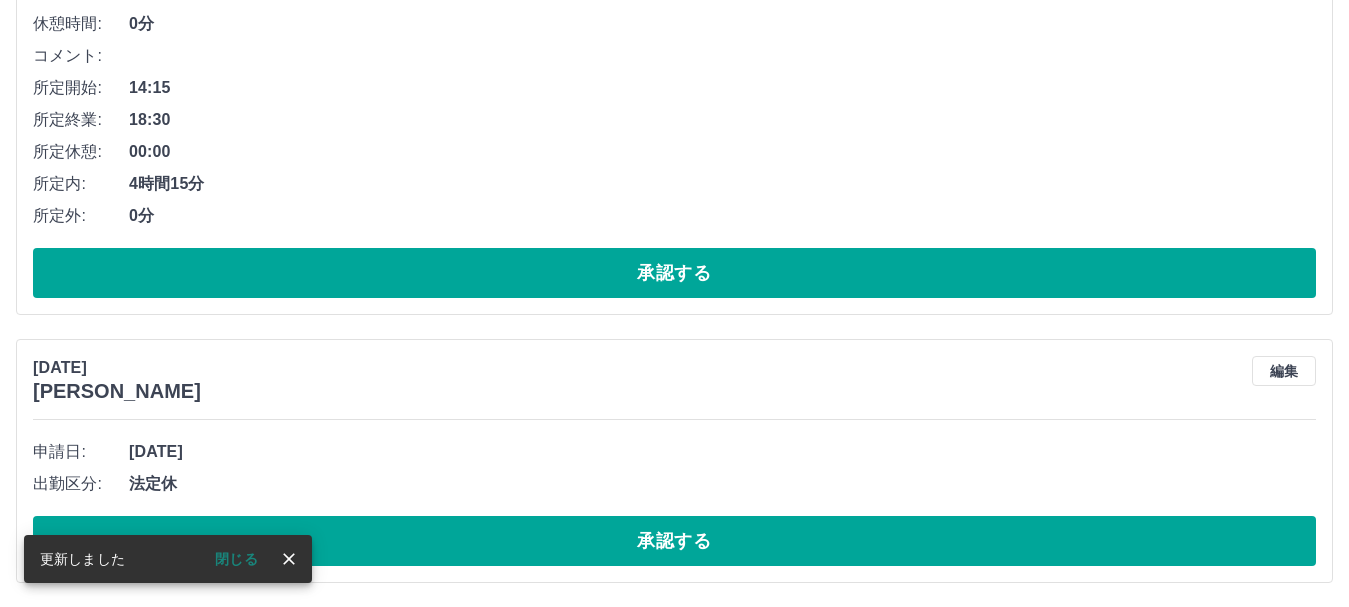 click on "編集" at bounding box center (1284, 371) 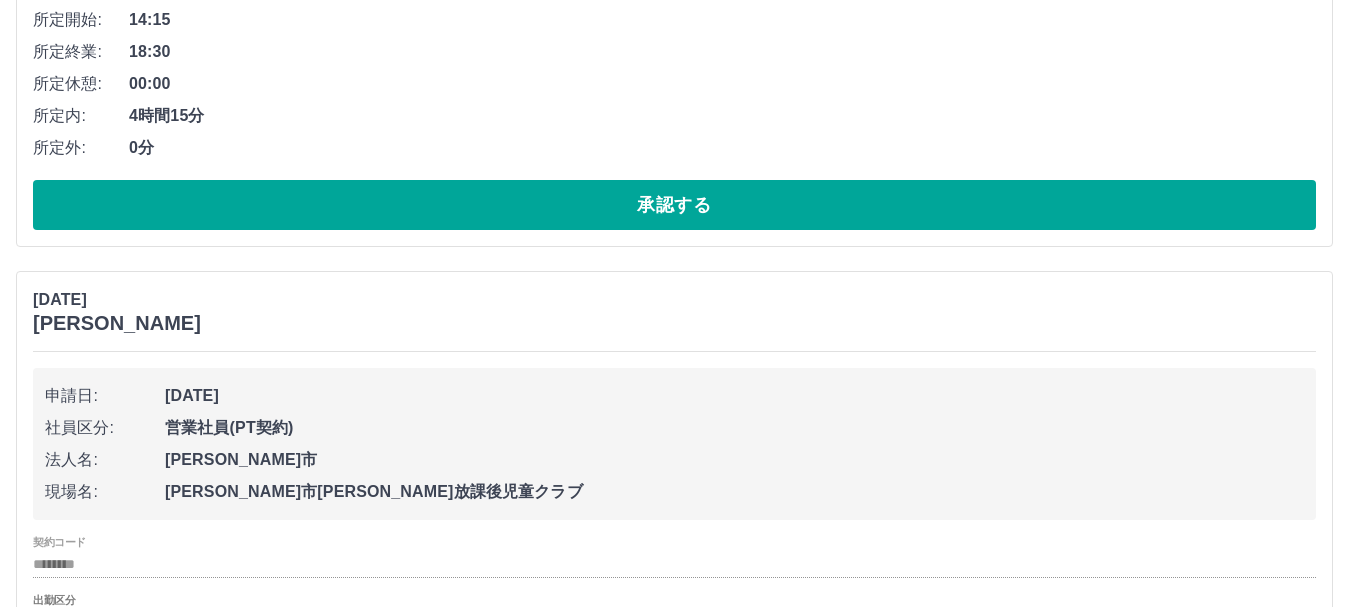 scroll, scrollTop: 5674, scrollLeft: 0, axis: vertical 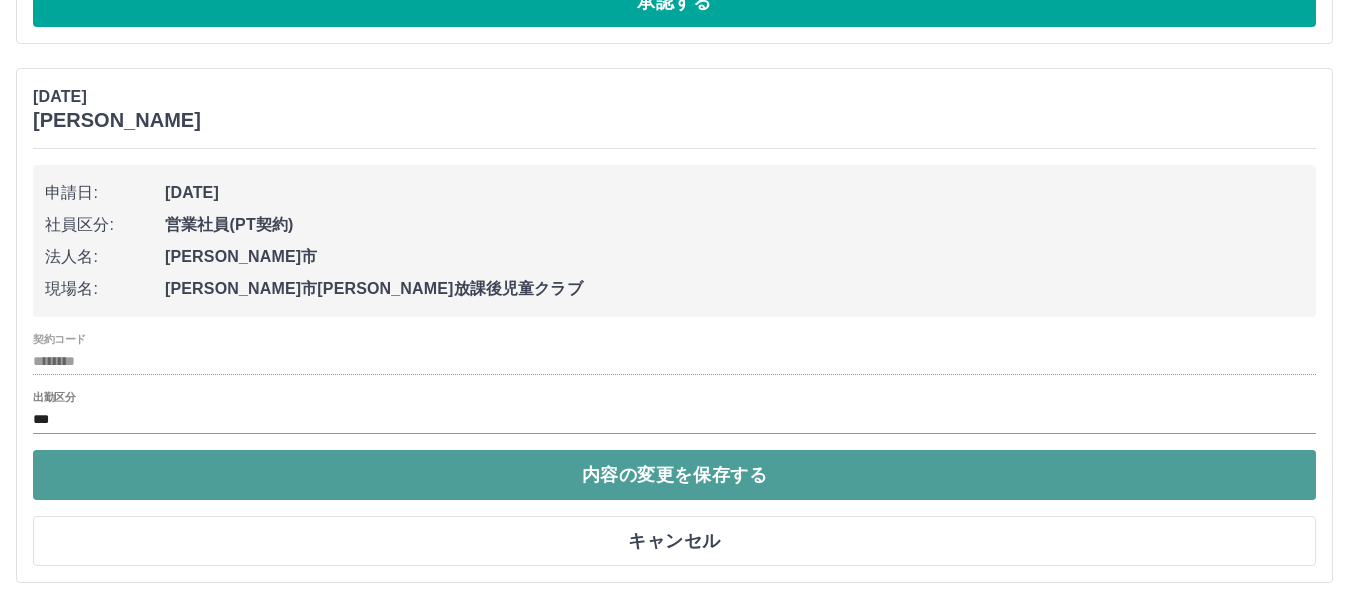 click on "内容の変更を保存する" at bounding box center [674, 475] 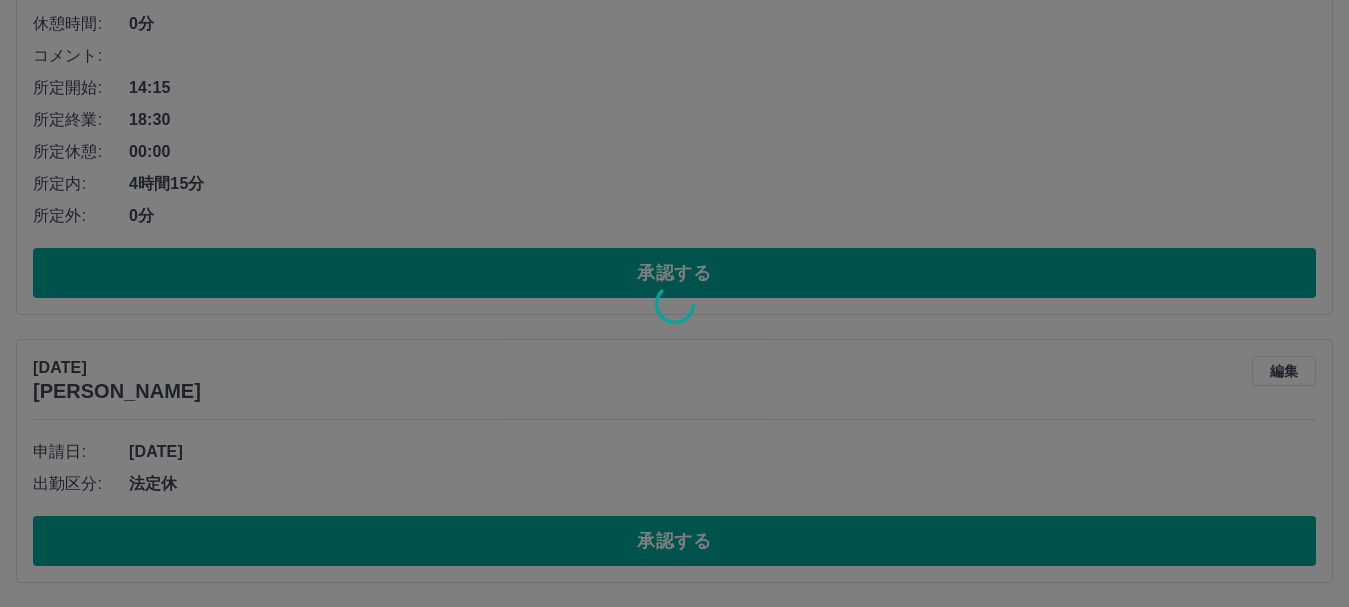 scroll, scrollTop: 5403, scrollLeft: 0, axis: vertical 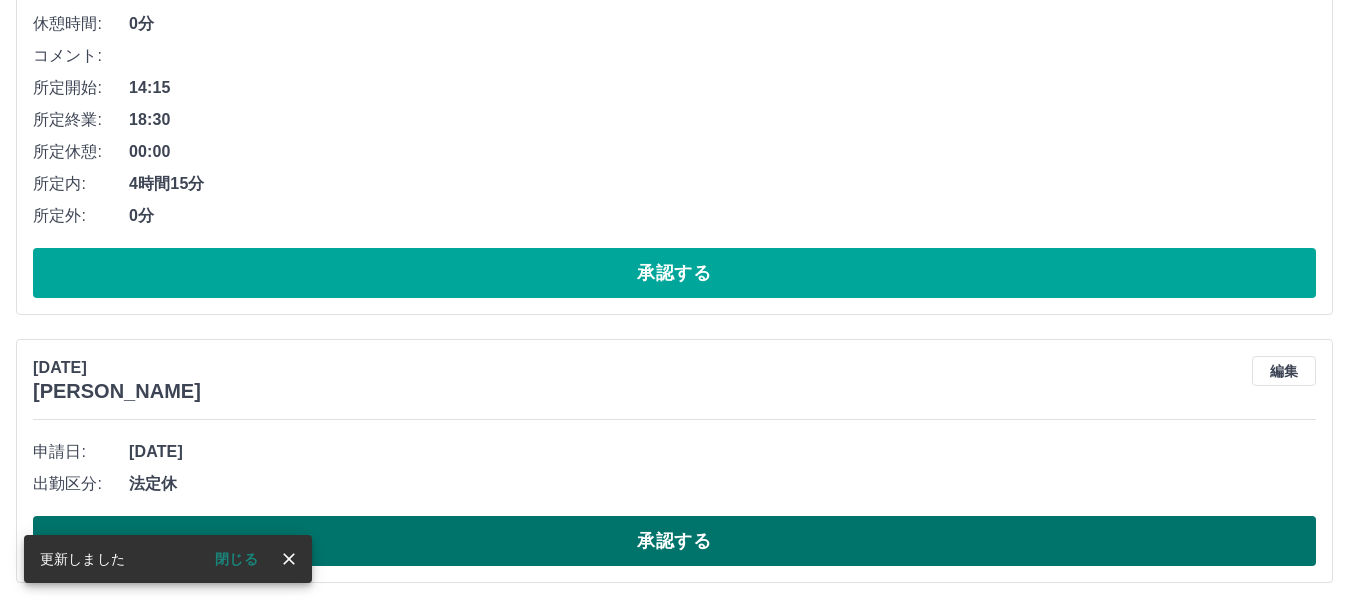 click on "承認する" at bounding box center [674, 541] 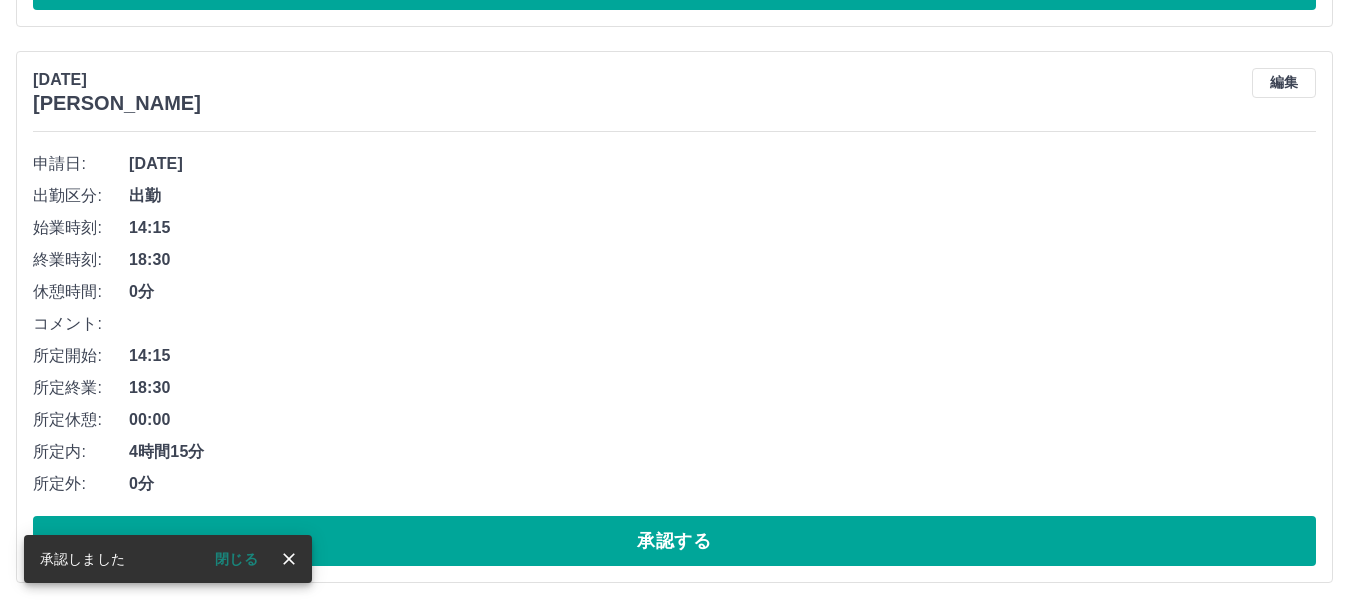 scroll, scrollTop: 5135, scrollLeft: 0, axis: vertical 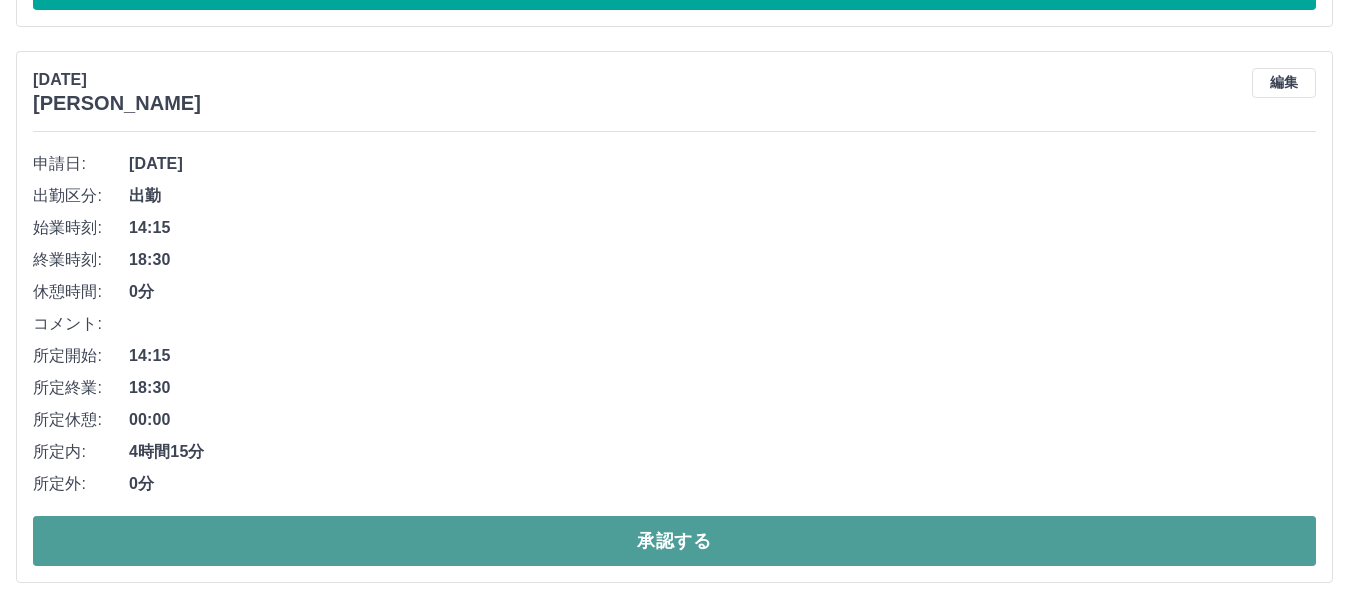 click on "承認する" at bounding box center (674, 541) 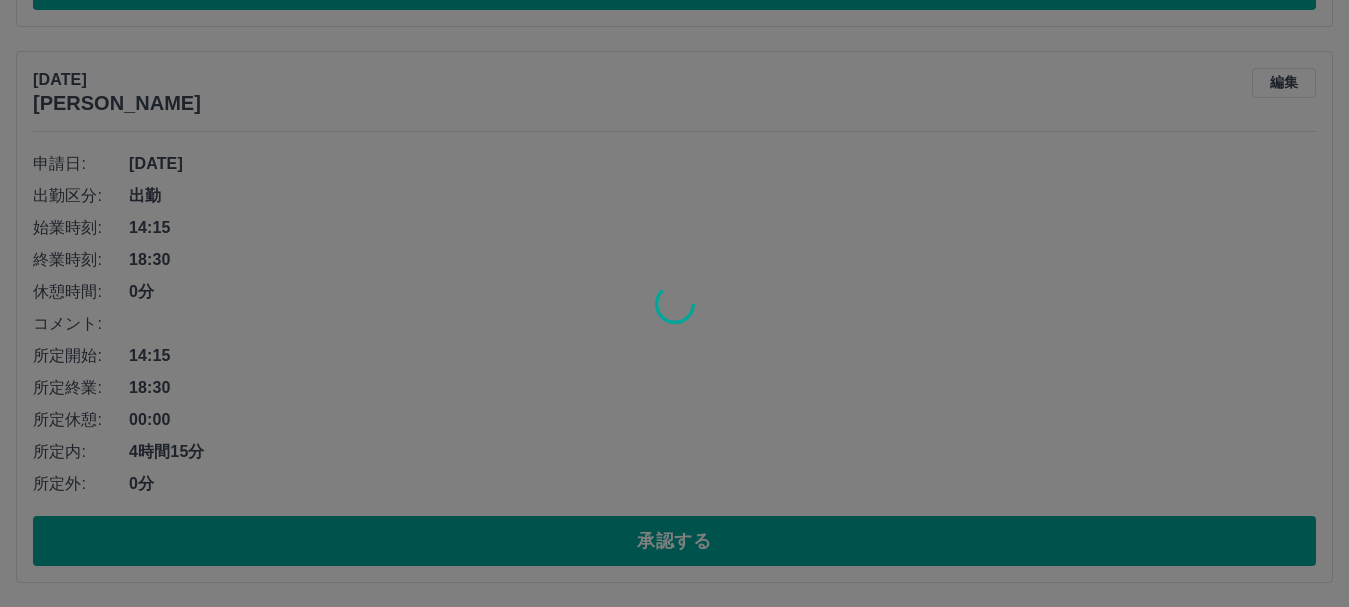 scroll, scrollTop: 4579, scrollLeft: 0, axis: vertical 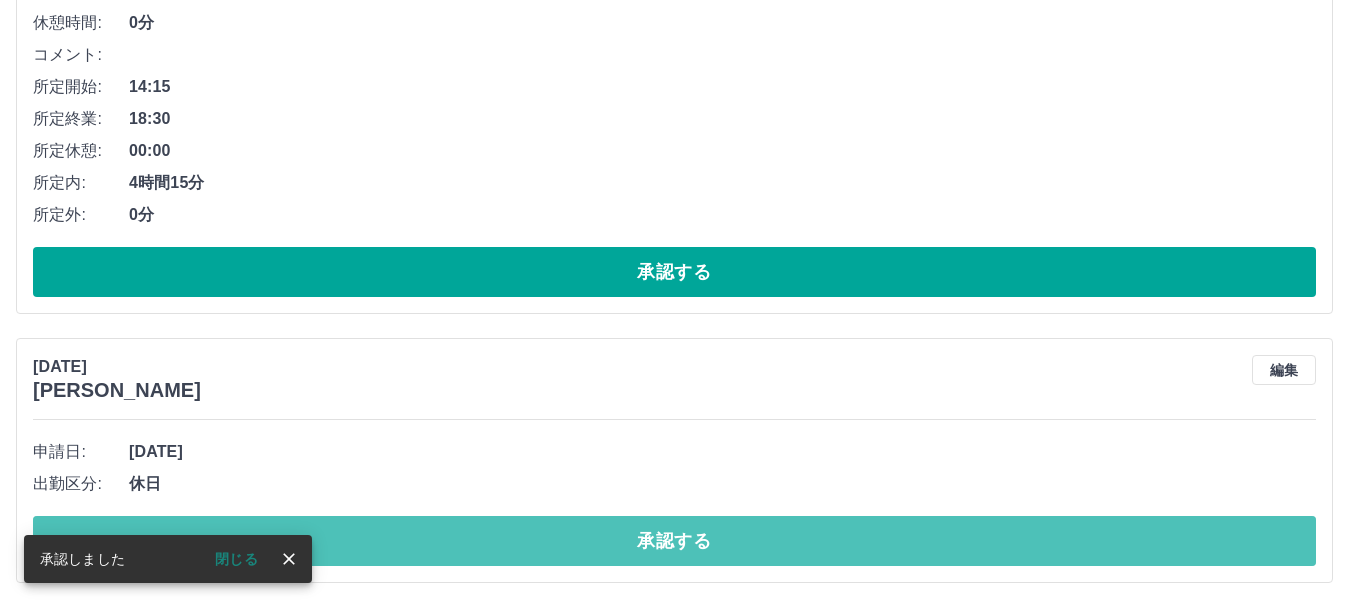 click on "承認する" at bounding box center (674, 541) 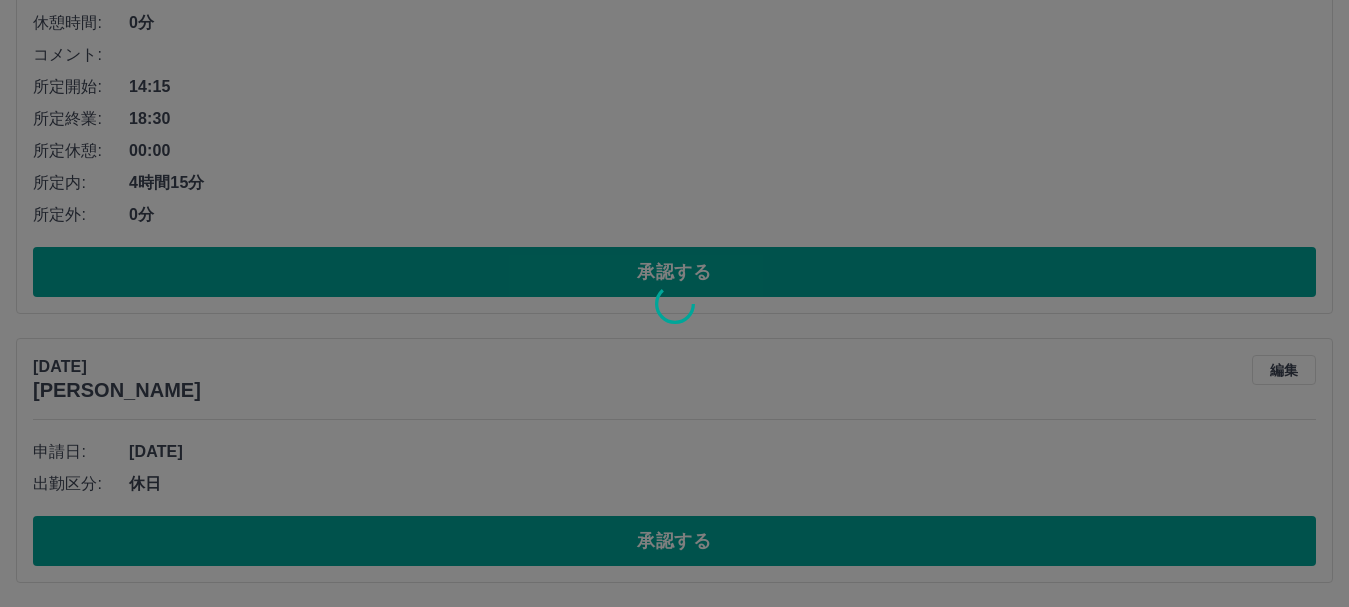 scroll, scrollTop: 4310, scrollLeft: 0, axis: vertical 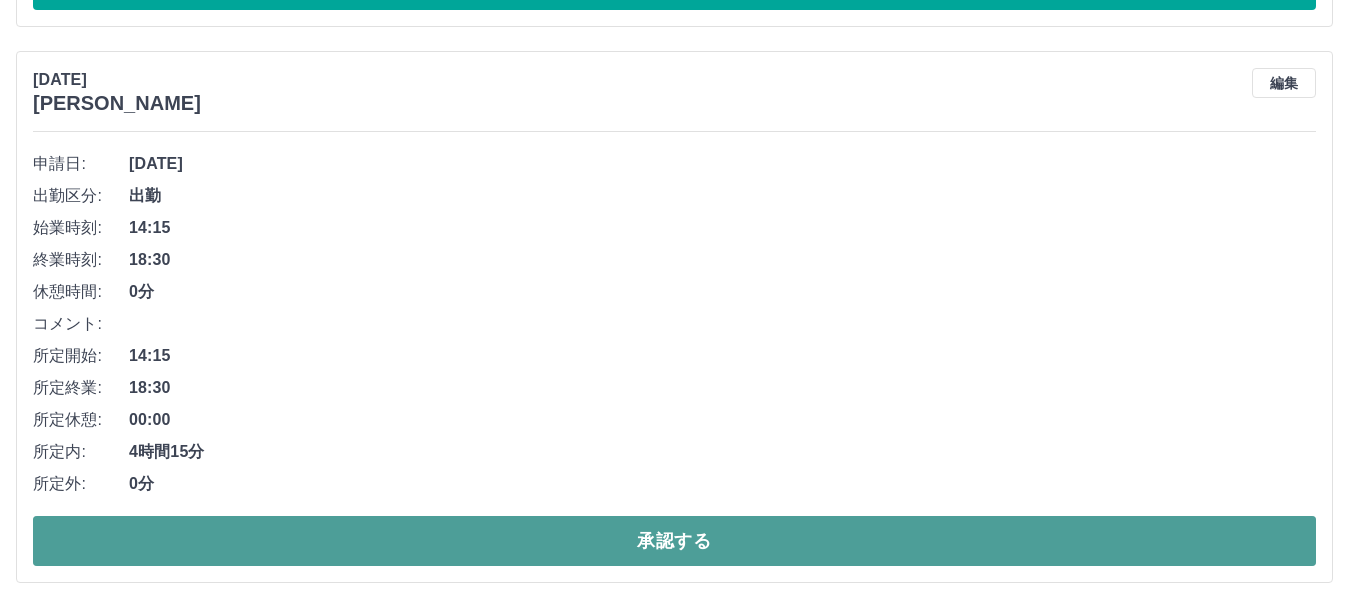 click on "承認する" at bounding box center (674, 541) 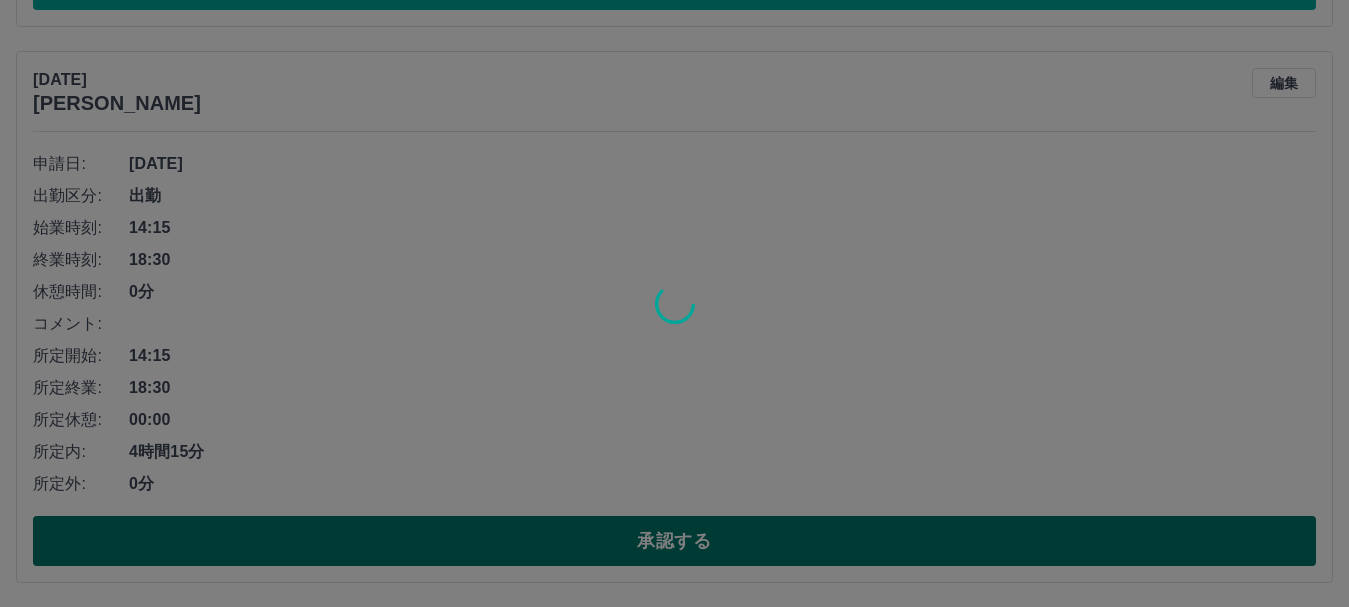 scroll, scrollTop: 3754, scrollLeft: 0, axis: vertical 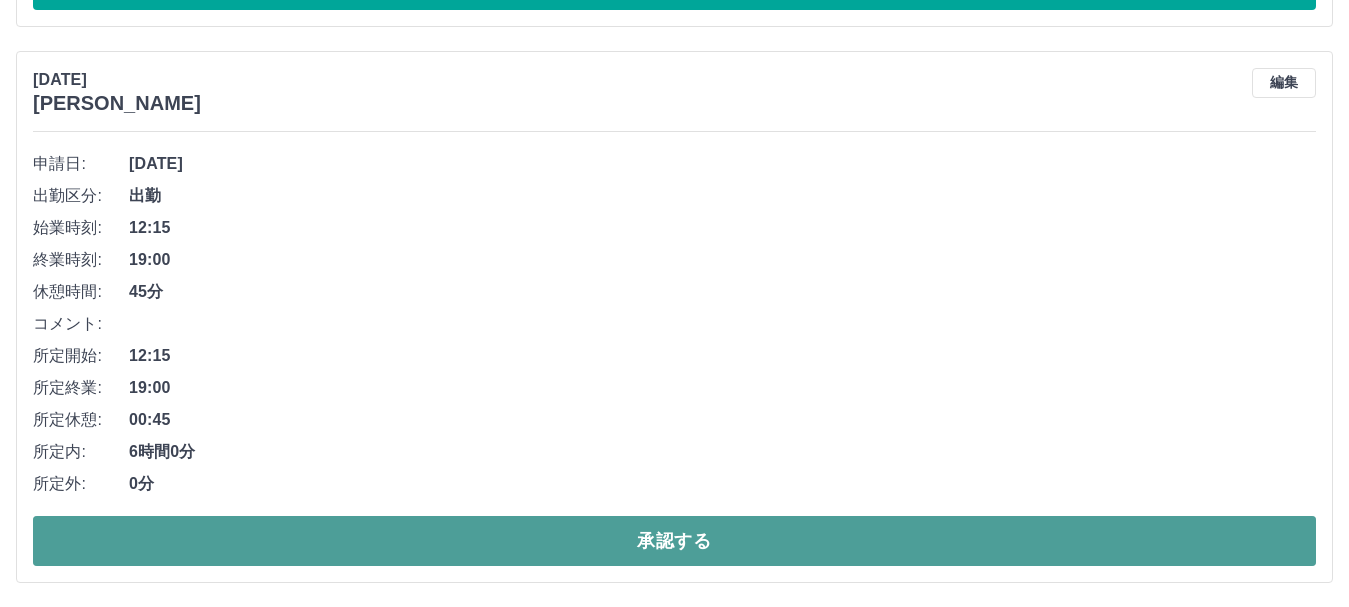 click on "承認する" at bounding box center [674, 541] 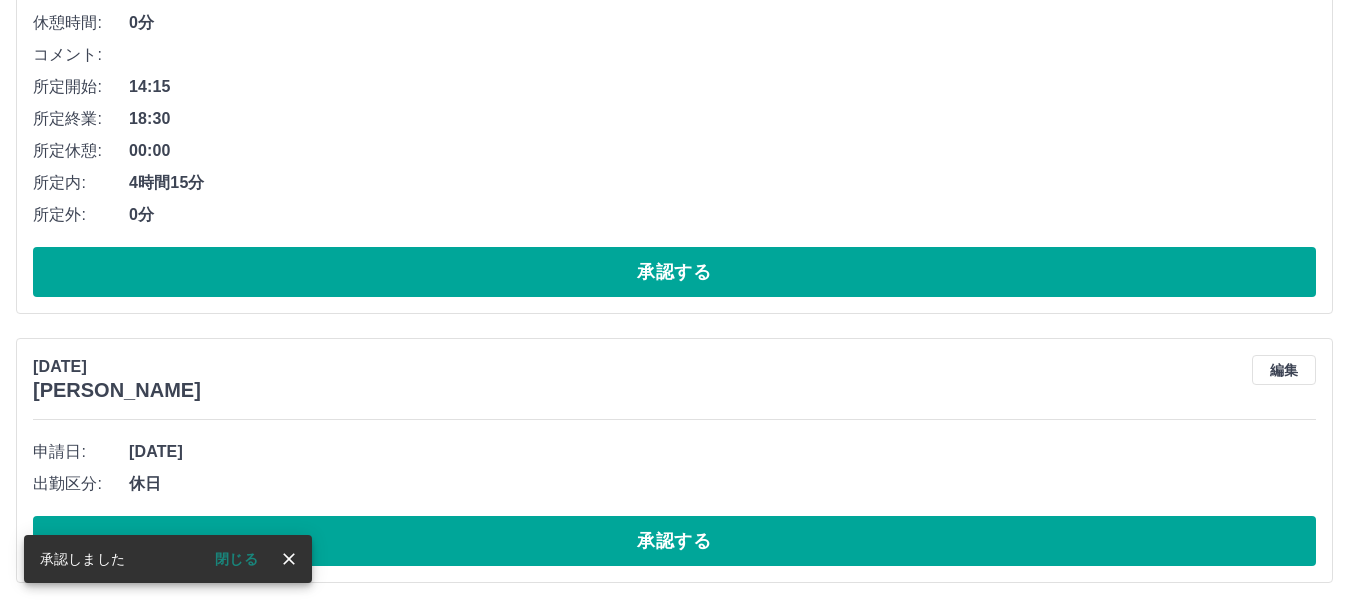 scroll, scrollTop: 3198, scrollLeft: 0, axis: vertical 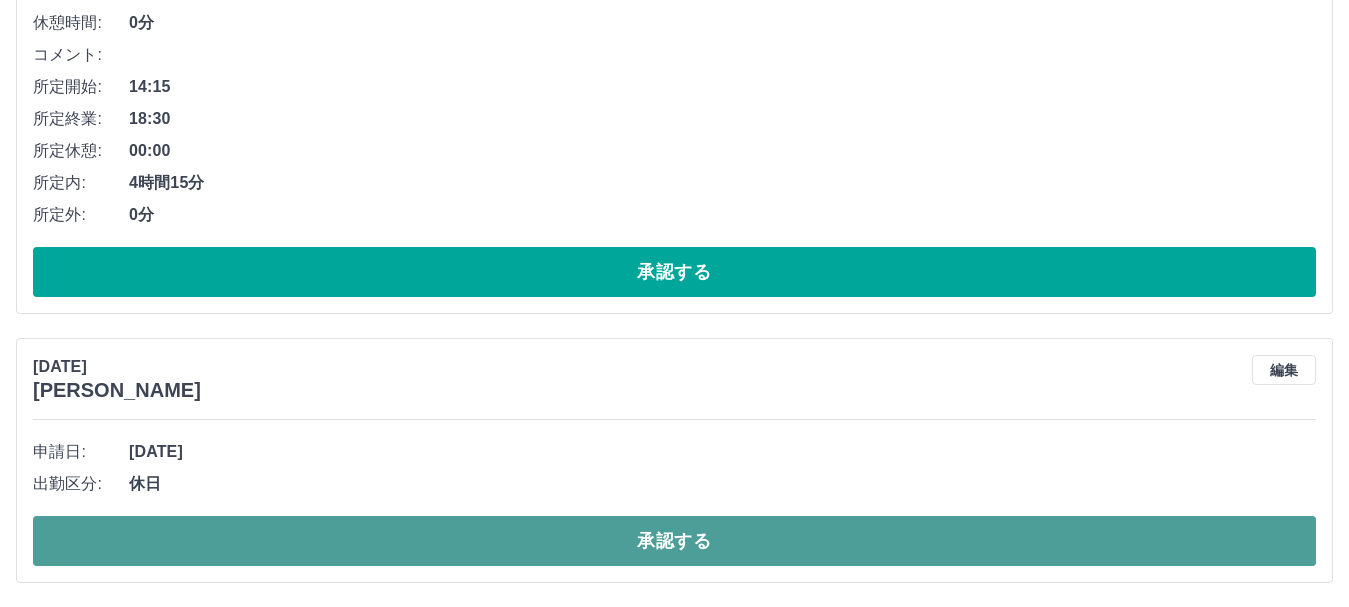 click on "承認する" at bounding box center (674, 541) 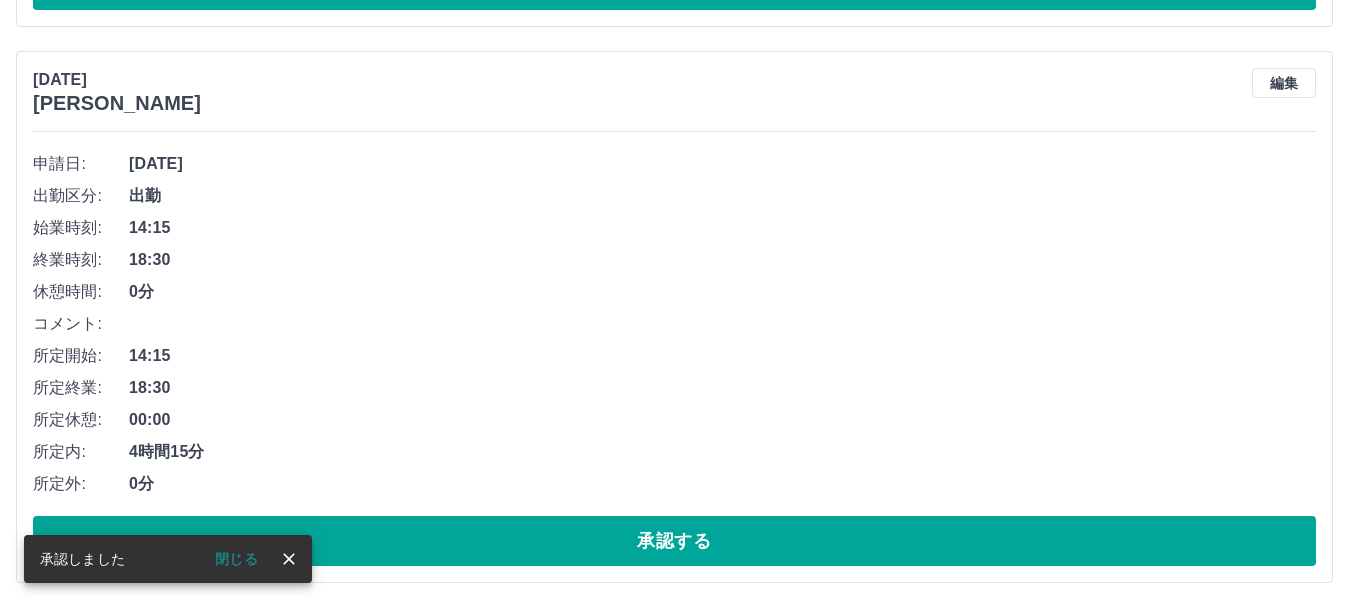 scroll, scrollTop: 2929, scrollLeft: 0, axis: vertical 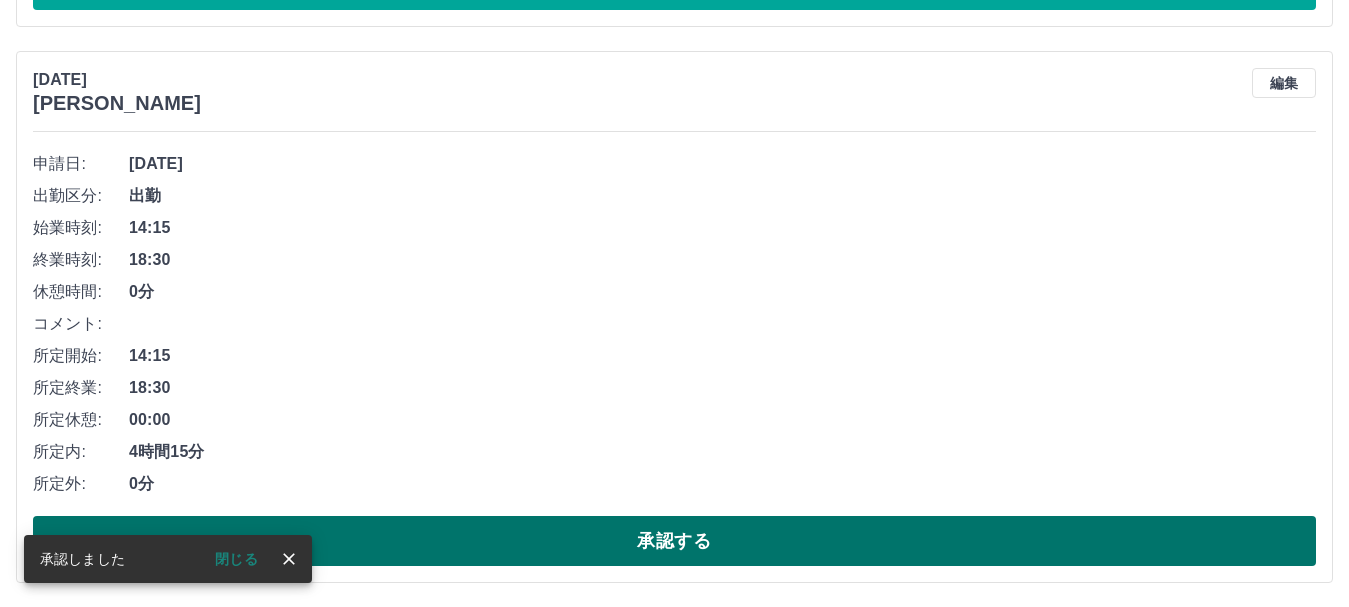 click on "承認する" at bounding box center (674, 541) 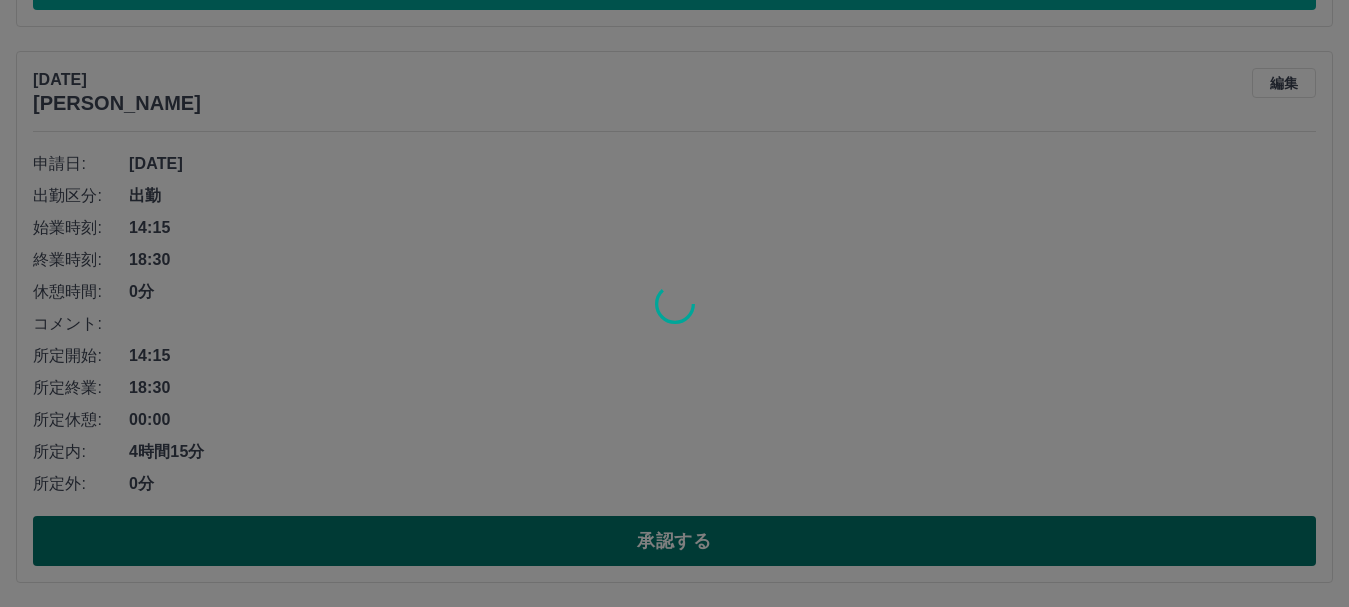 scroll, scrollTop: 2373, scrollLeft: 0, axis: vertical 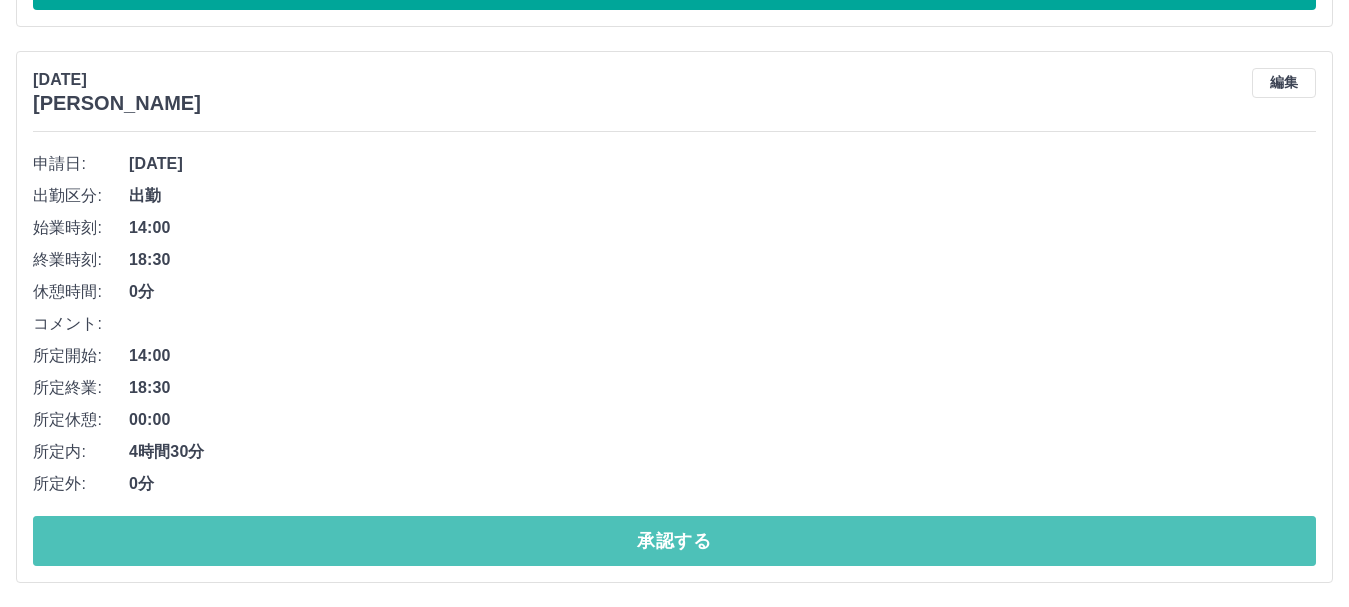 click on "承認する" at bounding box center [674, 541] 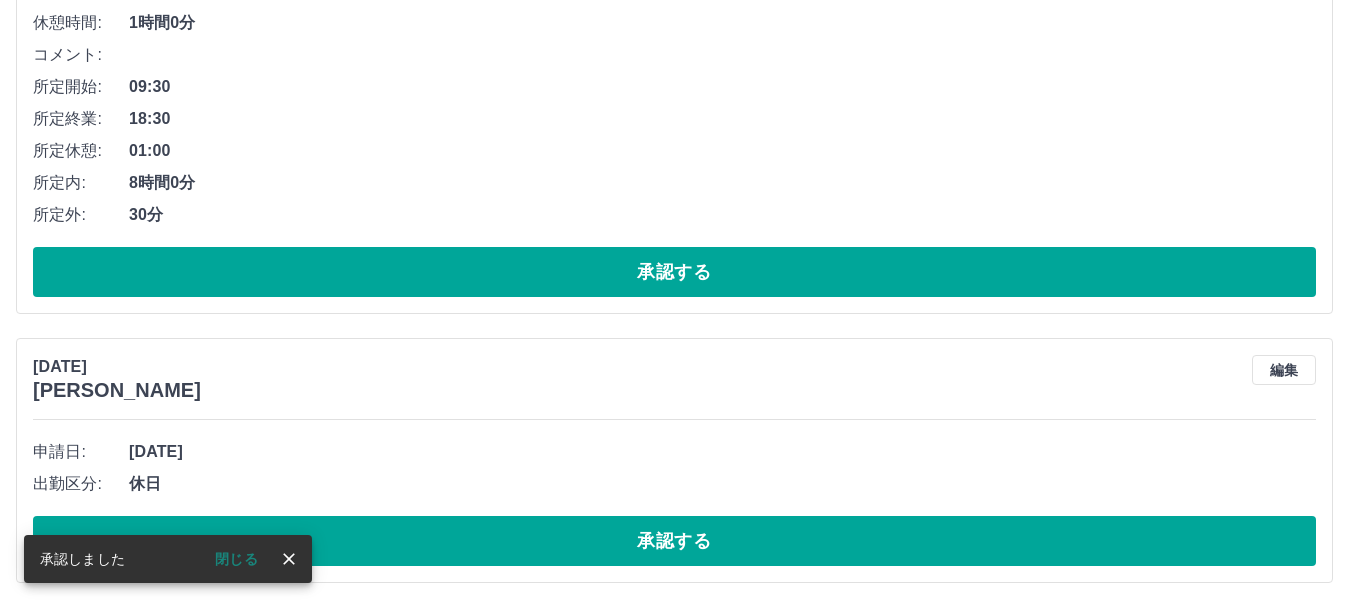 scroll, scrollTop: 1817, scrollLeft: 0, axis: vertical 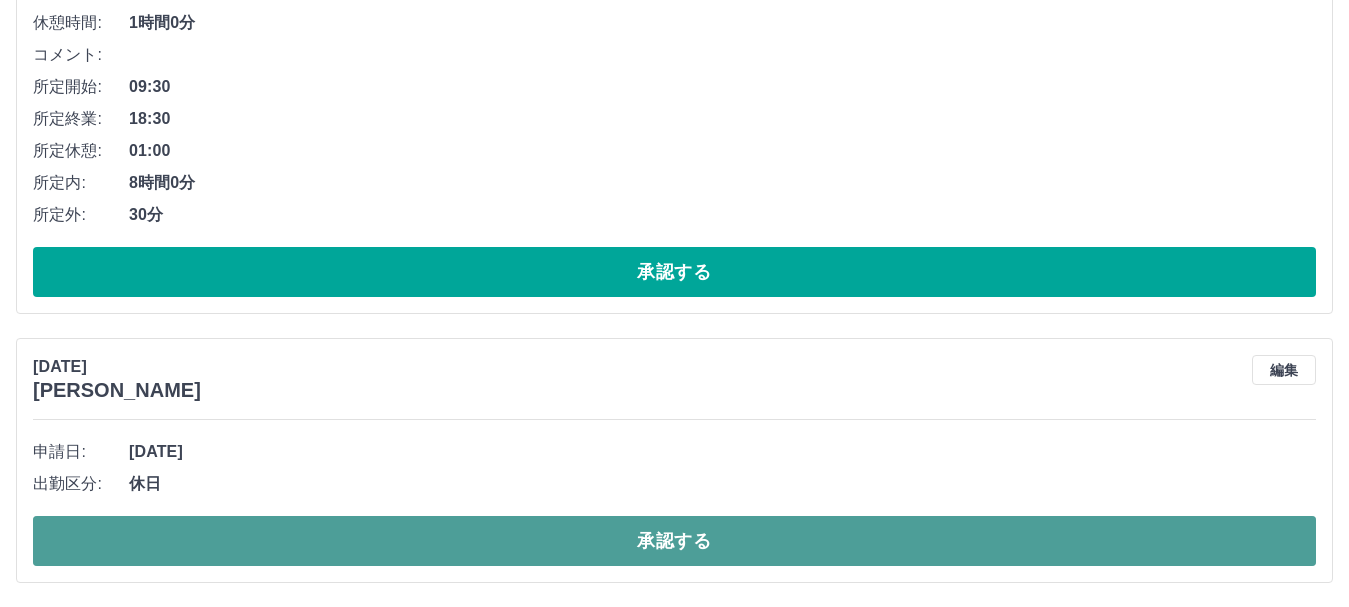 click on "承認する" at bounding box center [674, 541] 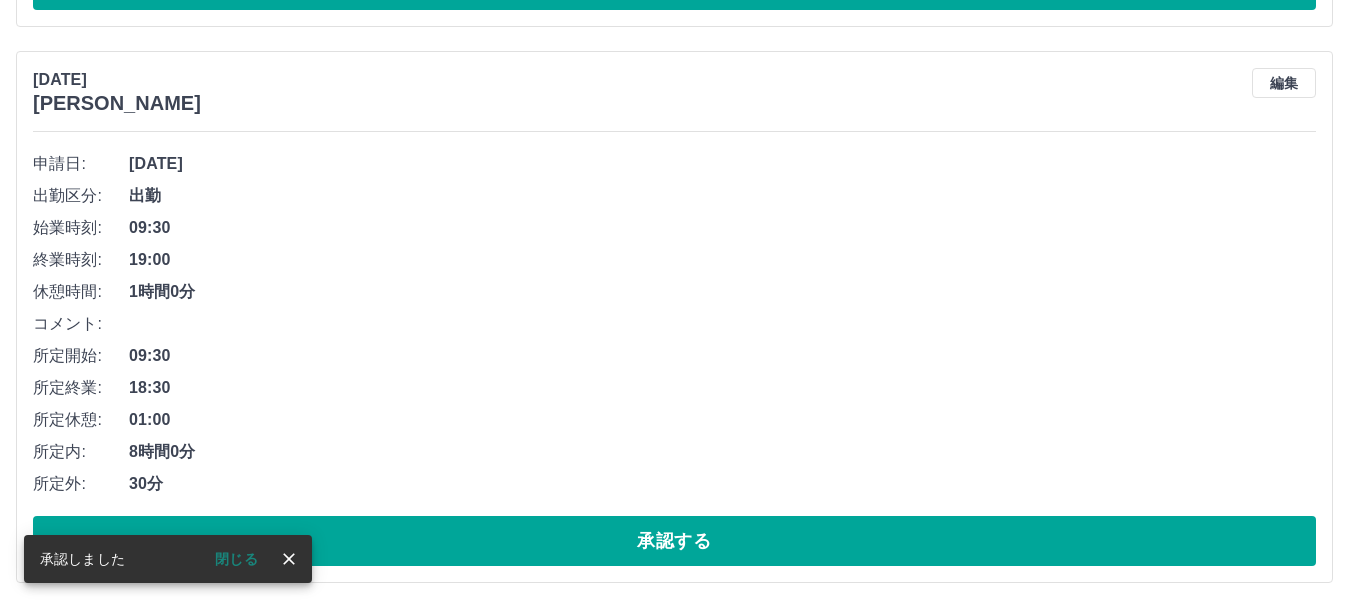 scroll, scrollTop: 1548, scrollLeft: 0, axis: vertical 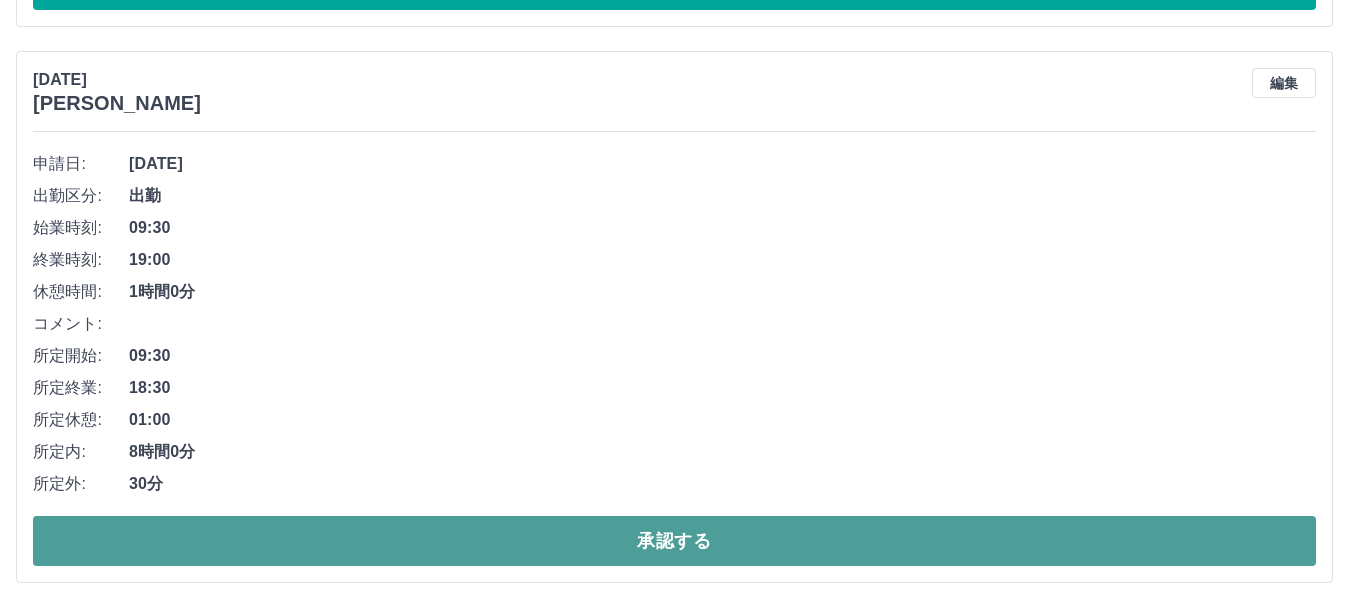 click on "承認する" at bounding box center (674, 541) 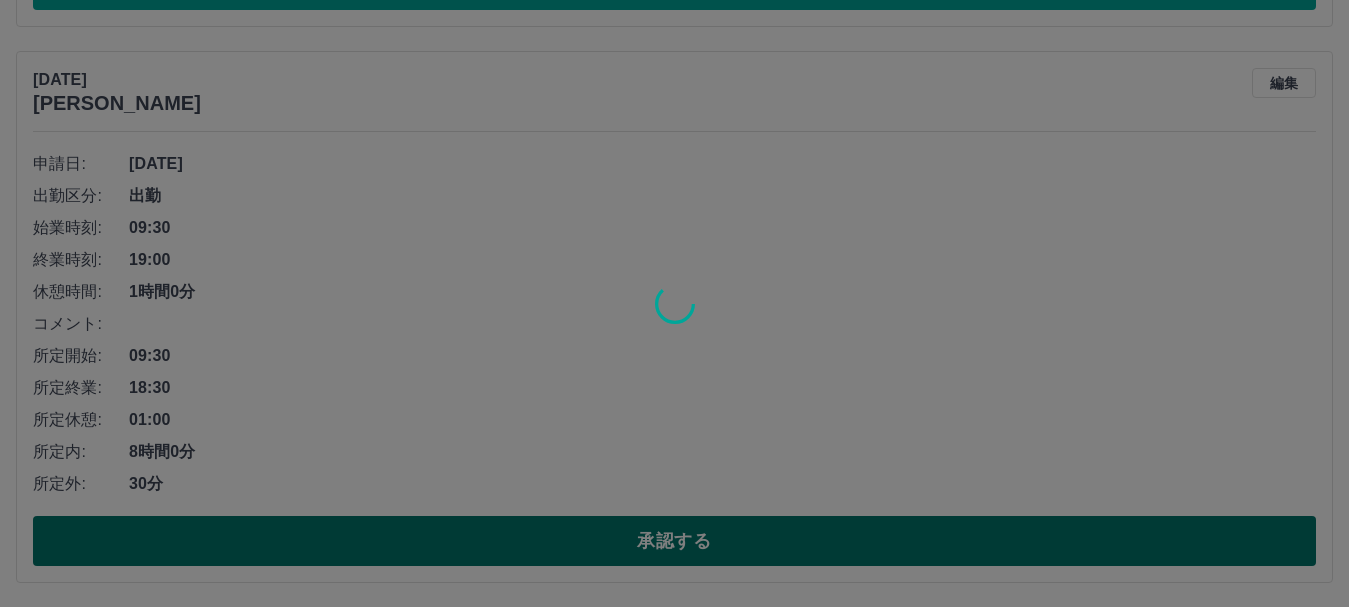 scroll, scrollTop: 992, scrollLeft: 0, axis: vertical 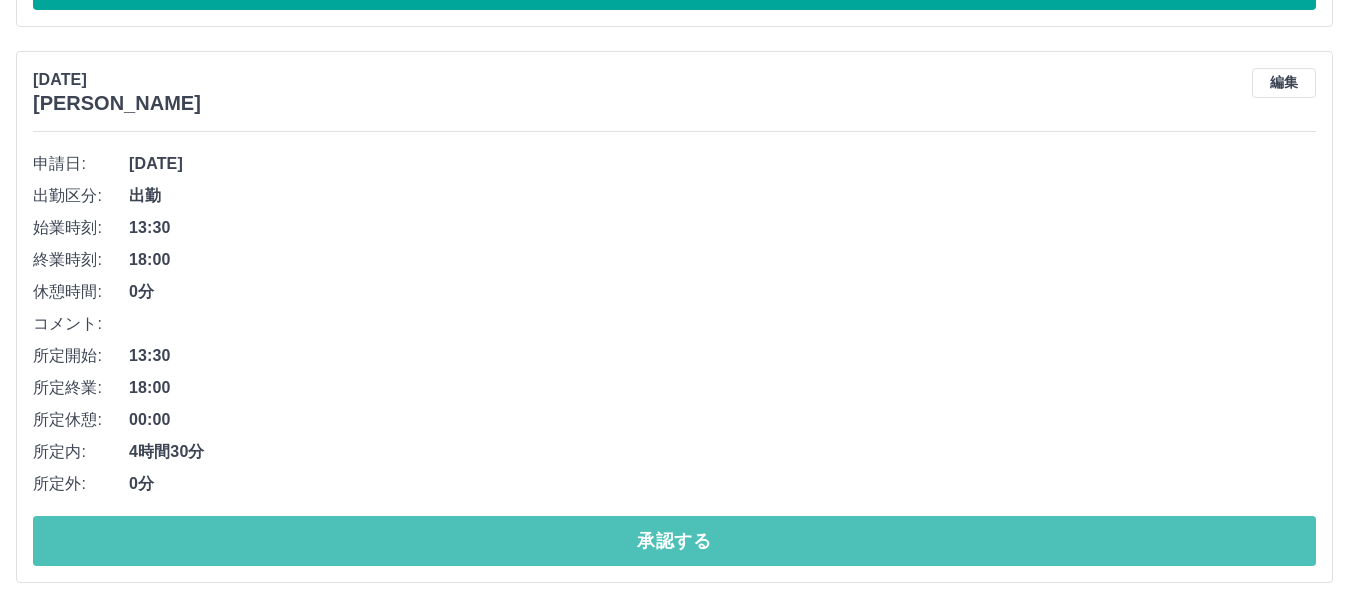click on "承認する" at bounding box center (674, 541) 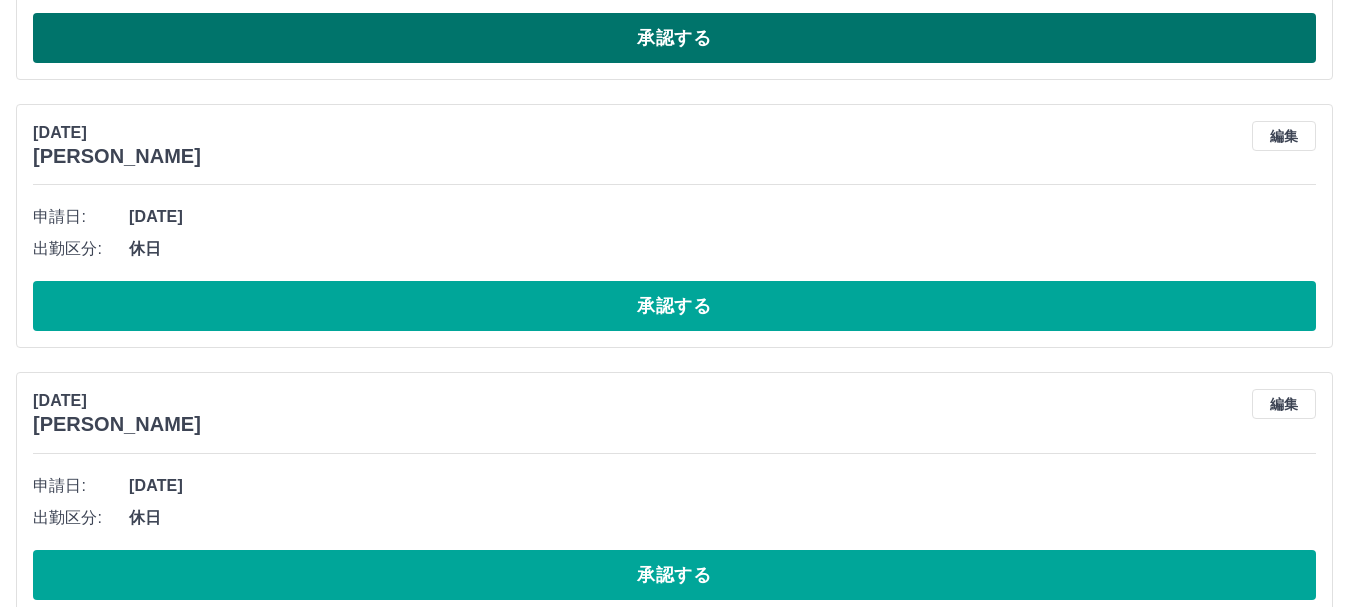 scroll, scrollTop: 436, scrollLeft: 0, axis: vertical 